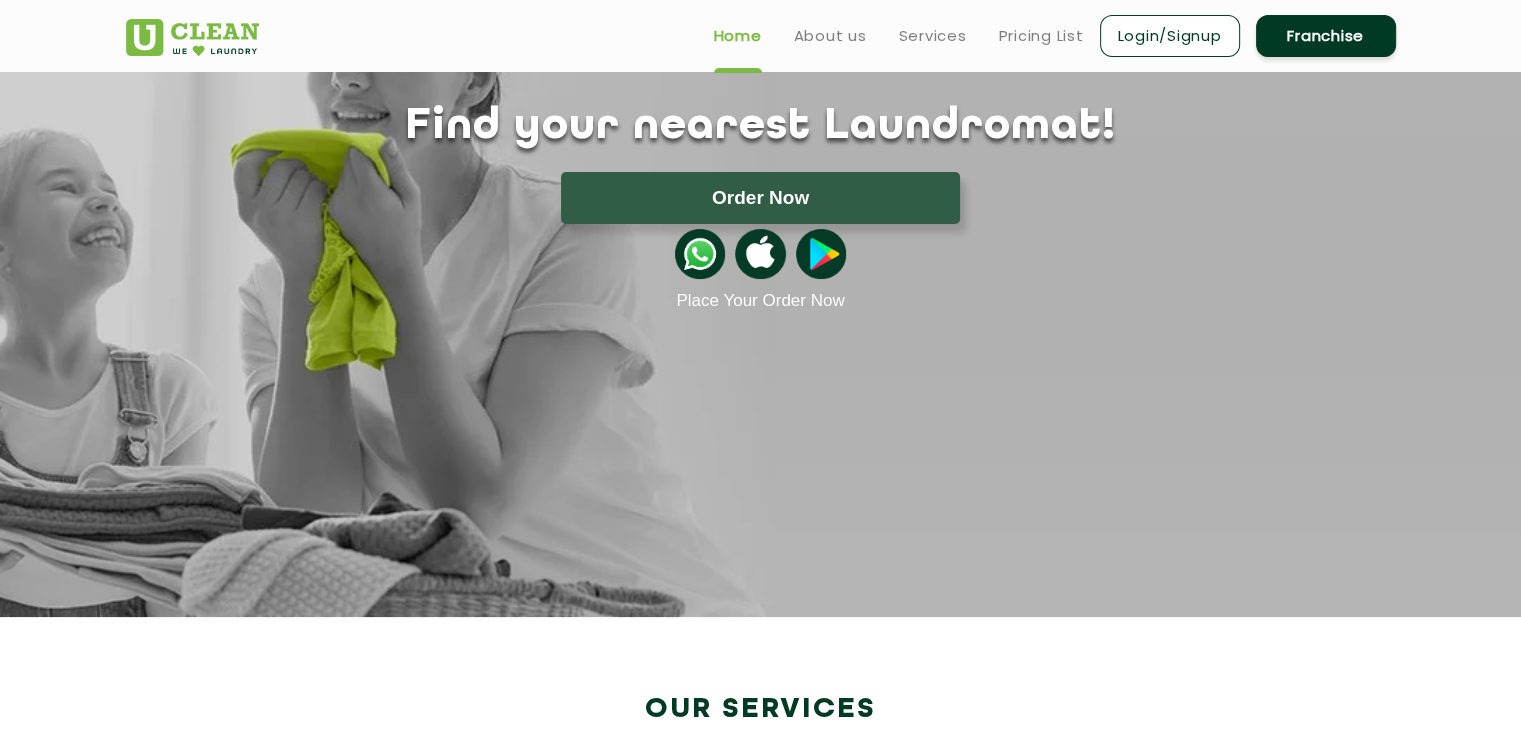 scroll, scrollTop: 300, scrollLeft: 0, axis: vertical 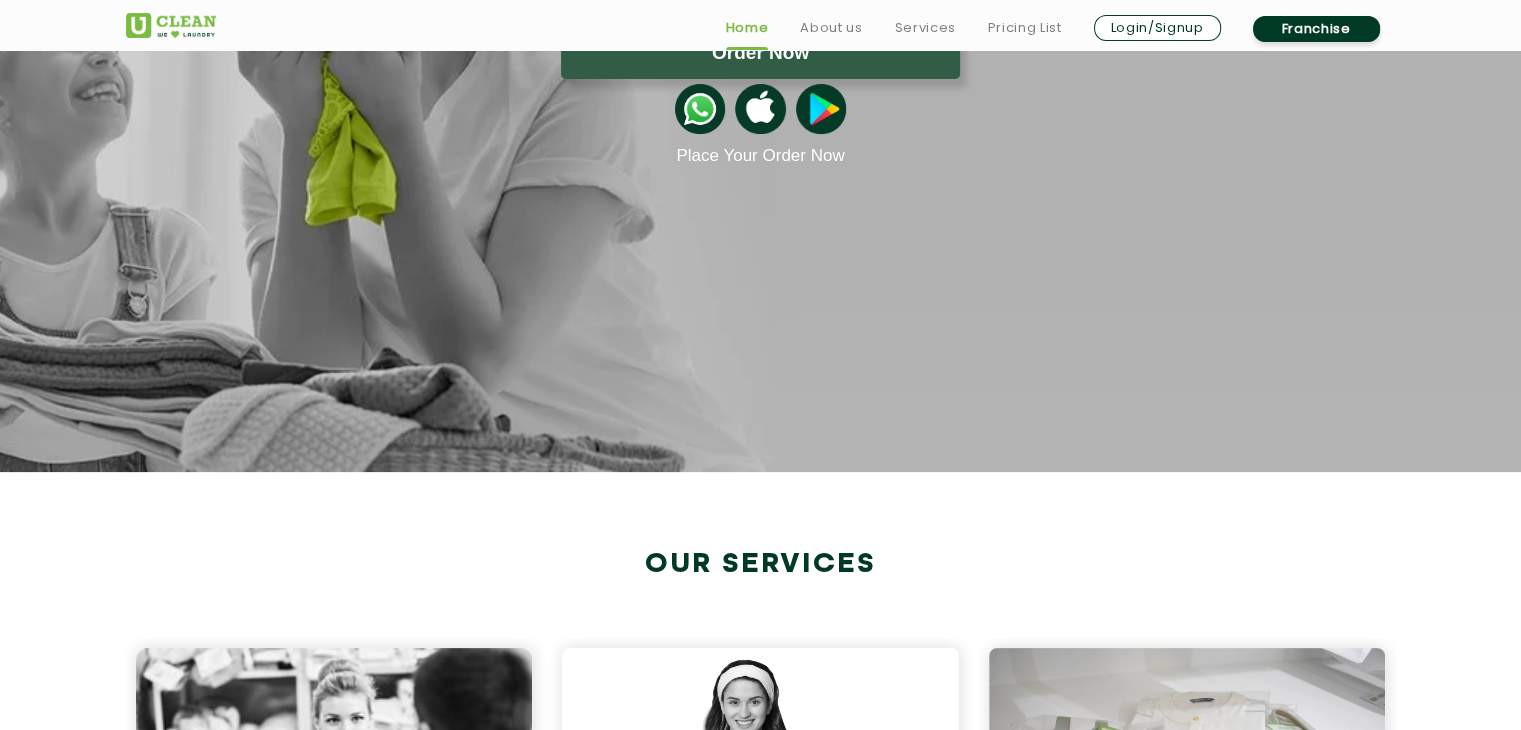 drag, startPoint x: 1026, startPoint y: 266, endPoint x: 964, endPoint y: 207, distance: 85.58621 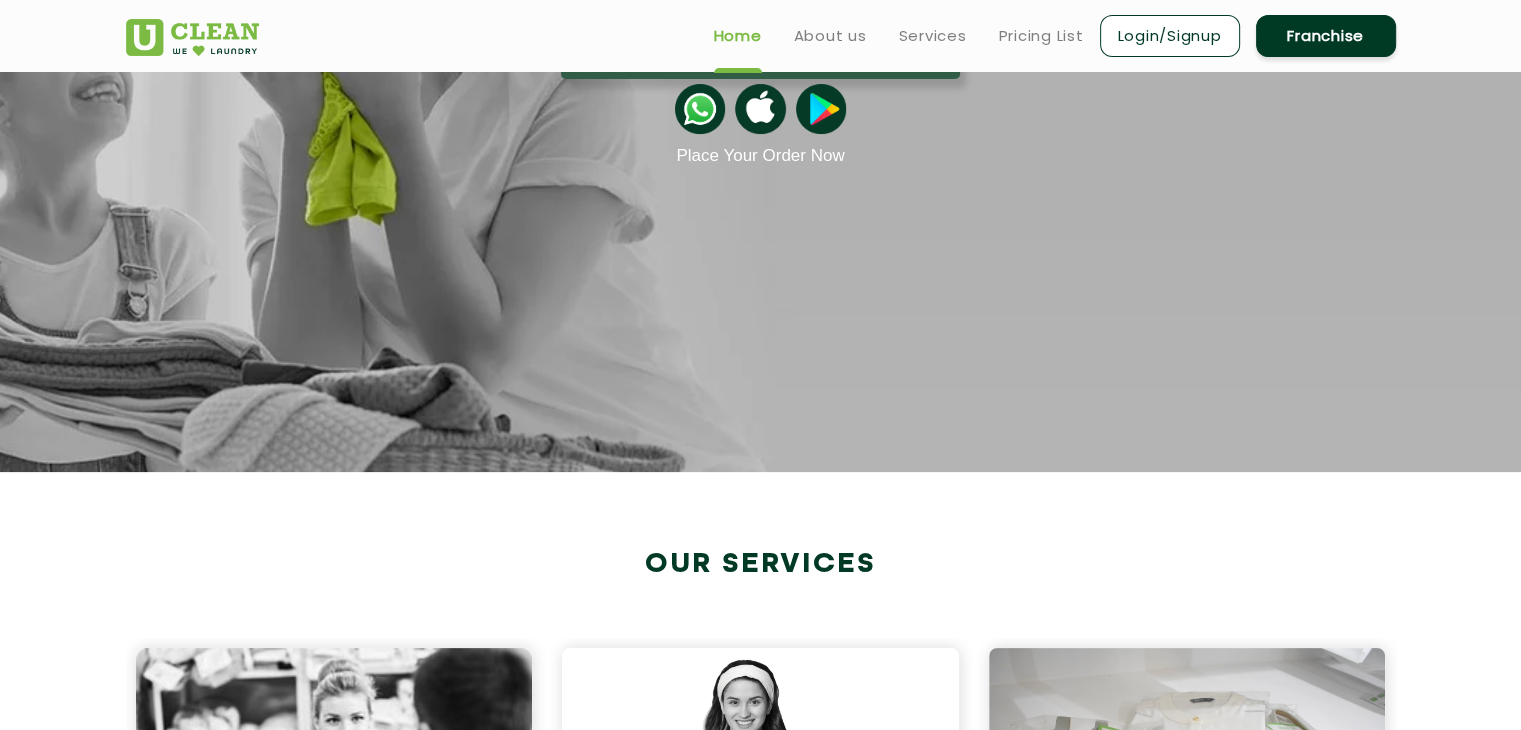 scroll, scrollTop: 0, scrollLeft: 0, axis: both 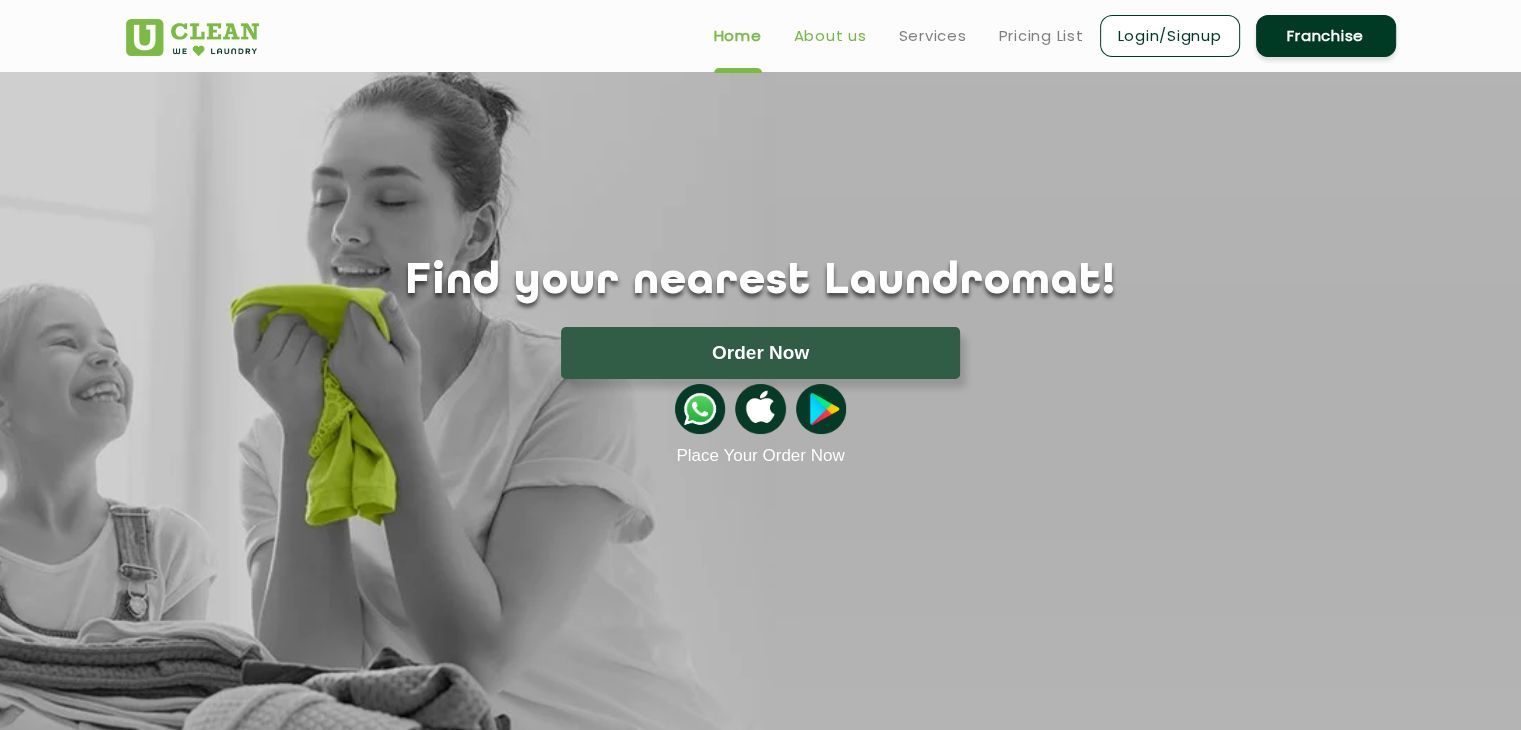 click on "About us" at bounding box center [830, 36] 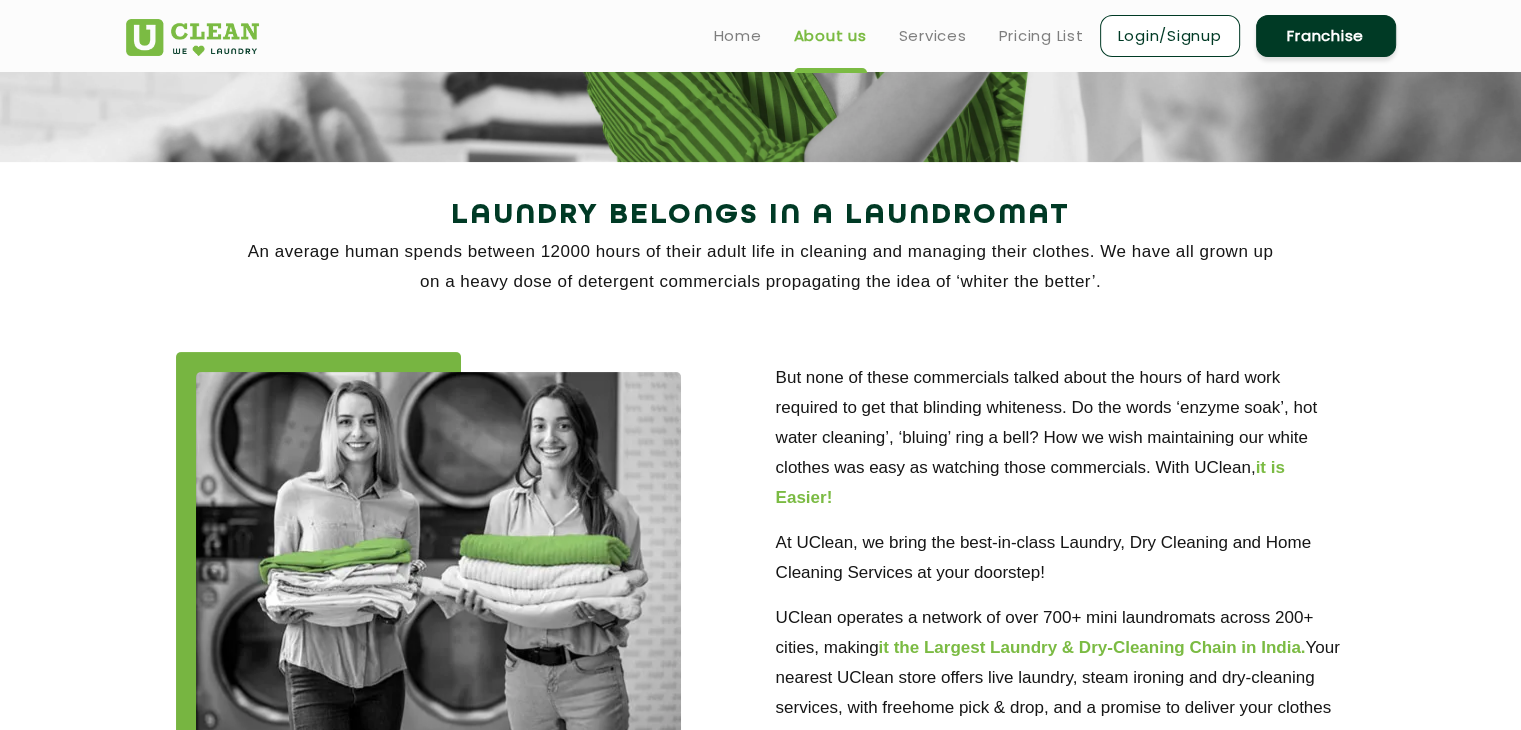 scroll, scrollTop: 0, scrollLeft: 0, axis: both 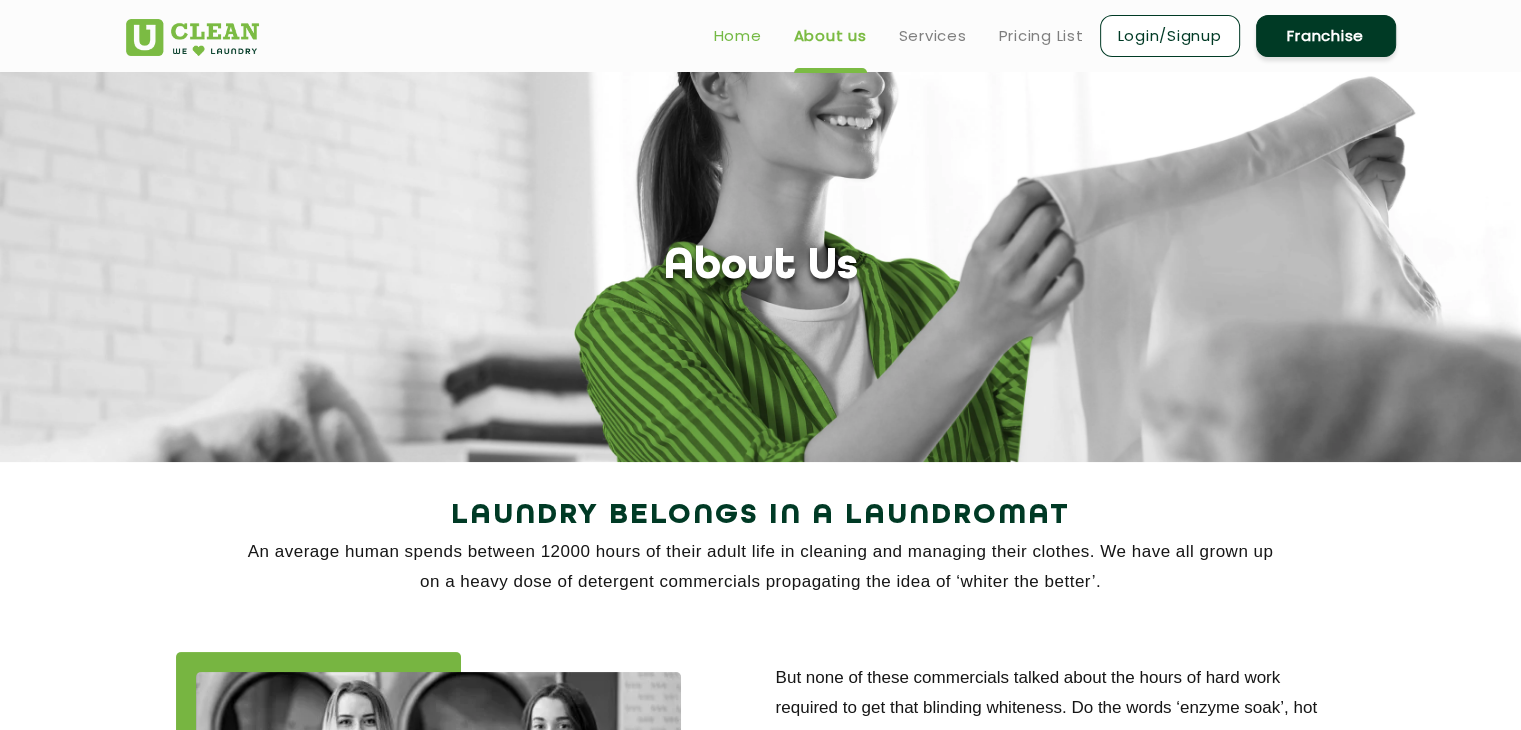 click on "Home" at bounding box center [738, 36] 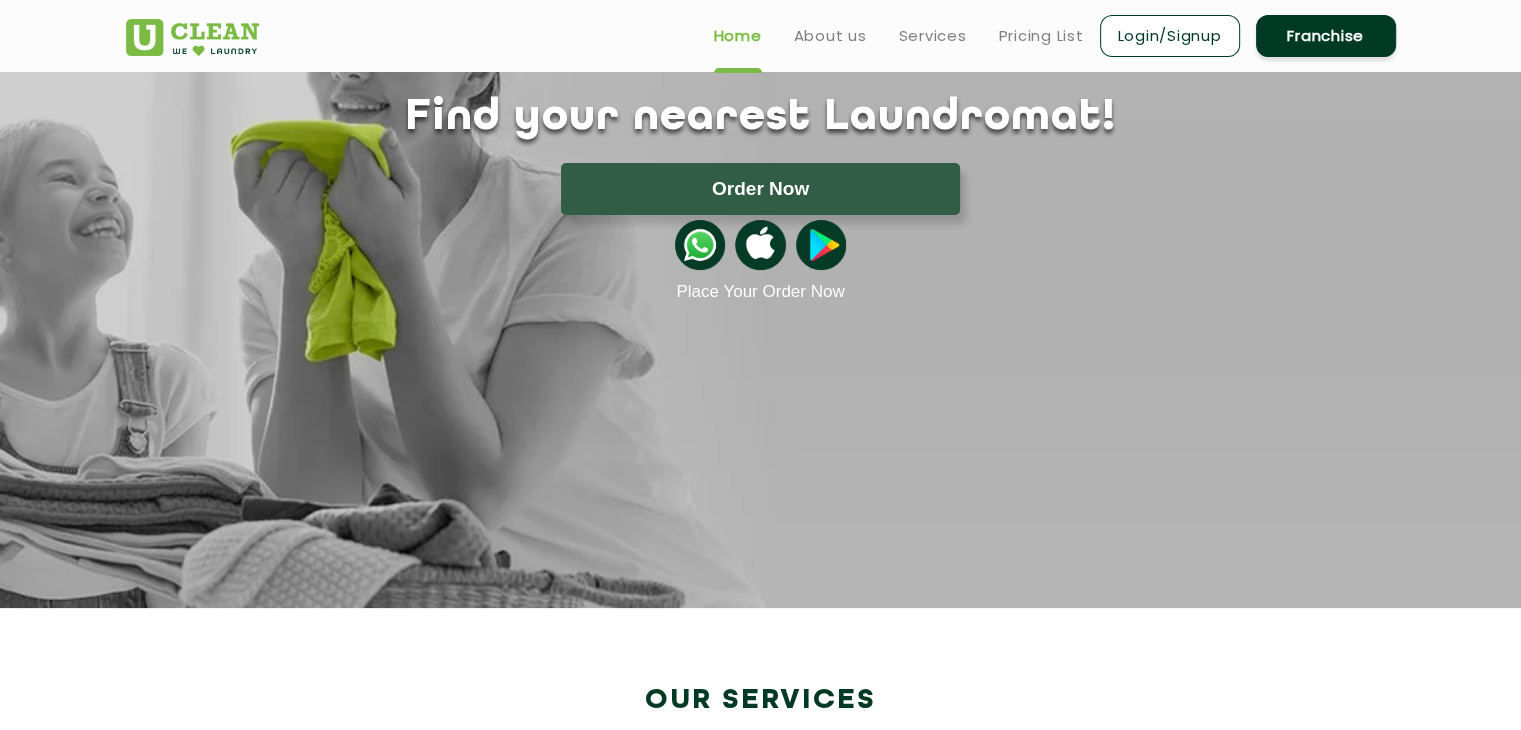 scroll, scrollTop: 0, scrollLeft: 0, axis: both 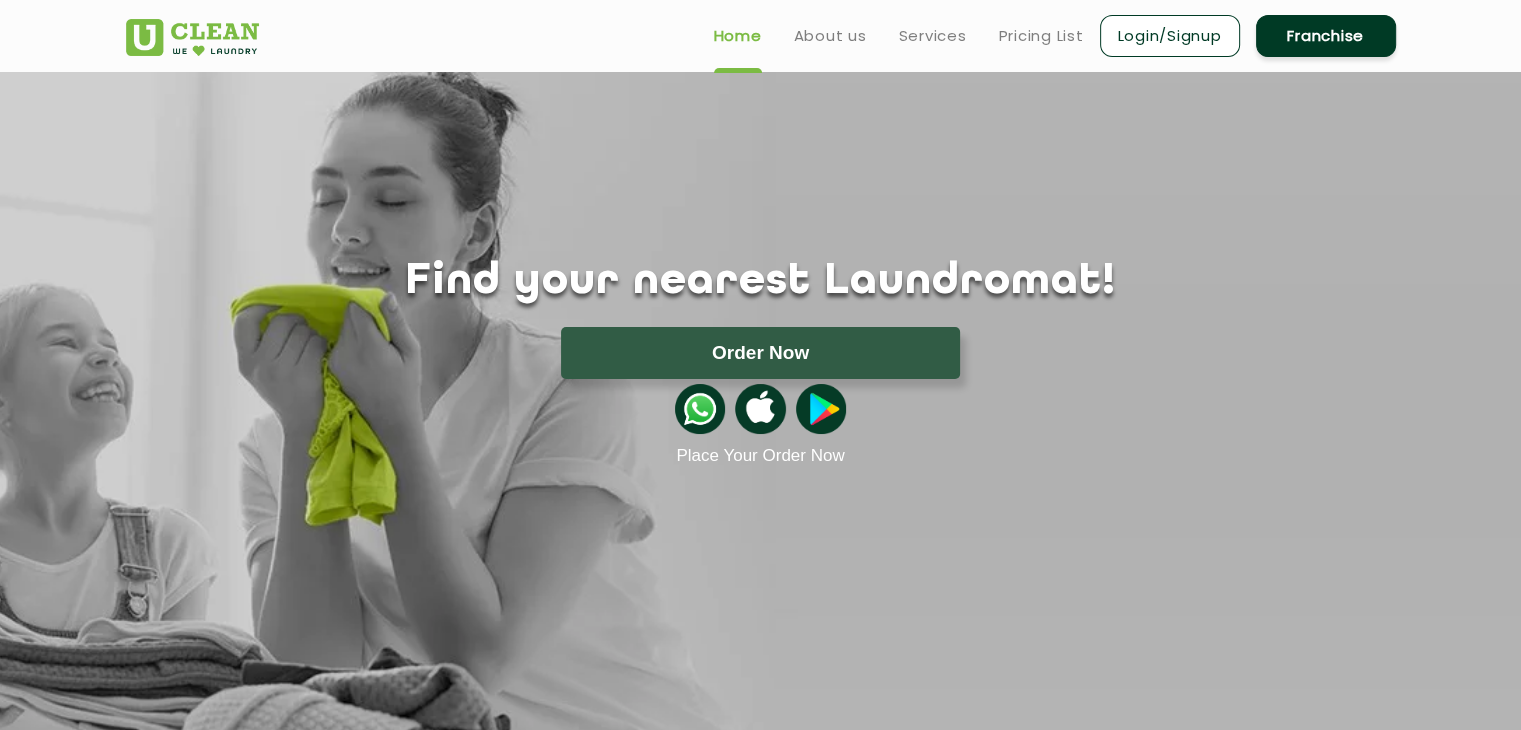 drag, startPoint x: 947, startPoint y: 33, endPoint x: 842, endPoint y: 61, distance: 108.66922 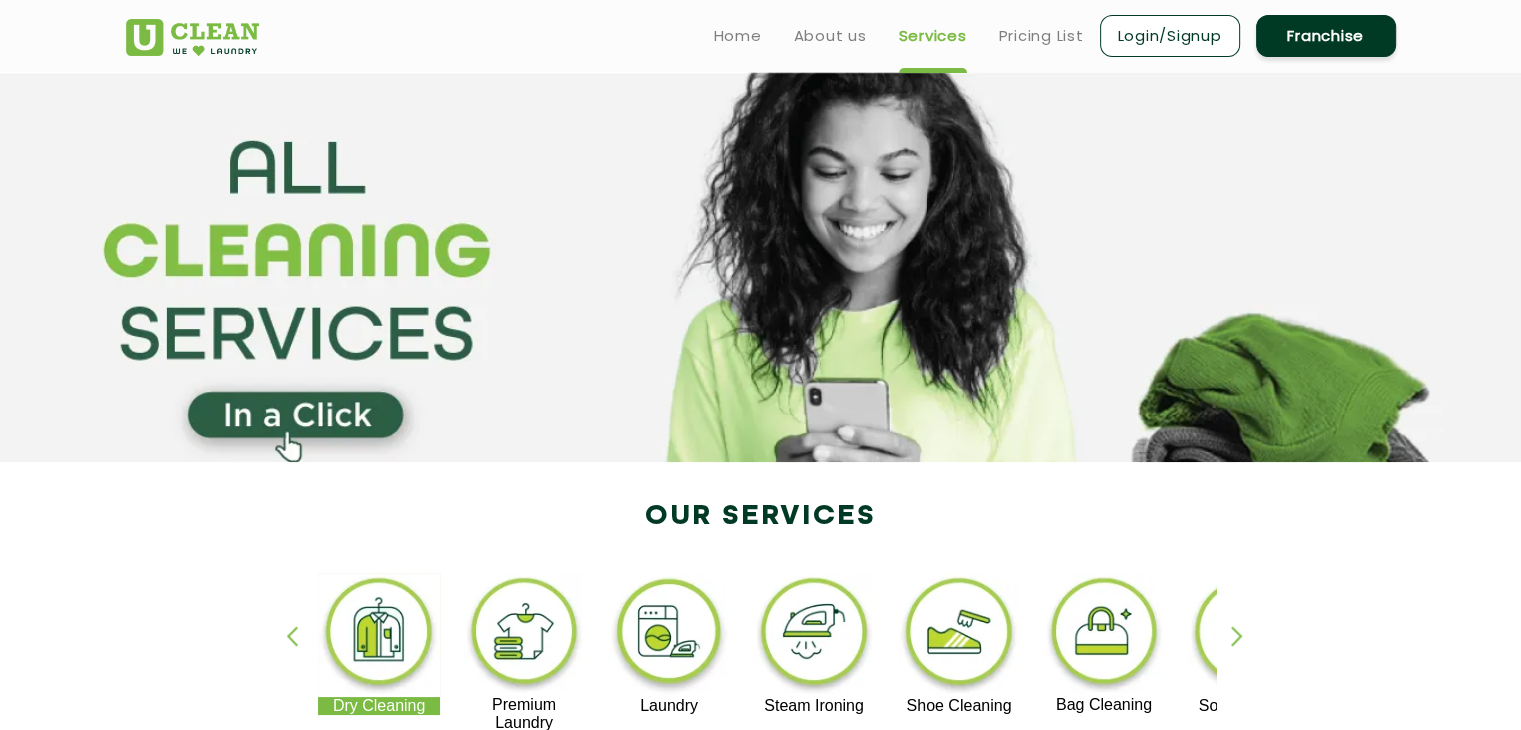 click 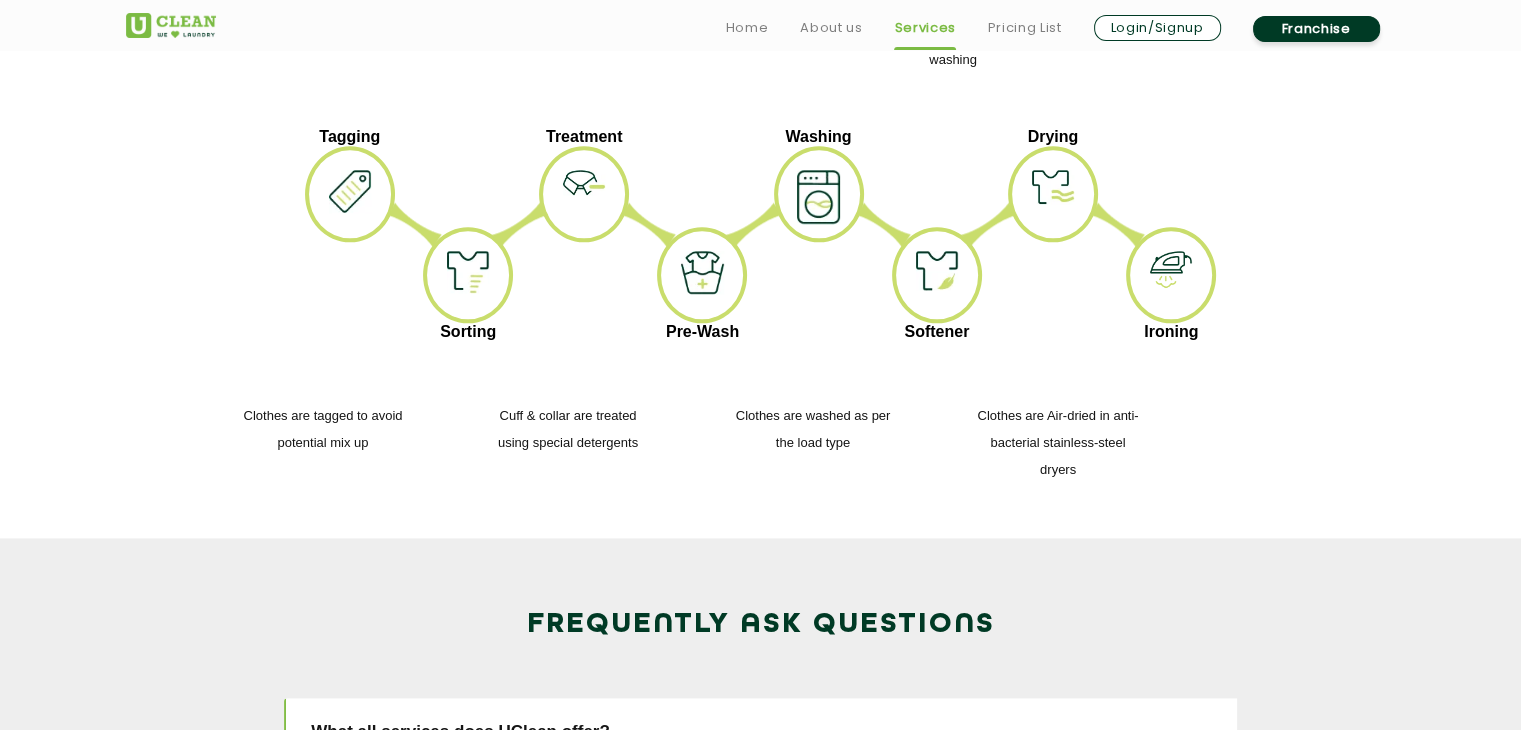 scroll, scrollTop: 2500, scrollLeft: 0, axis: vertical 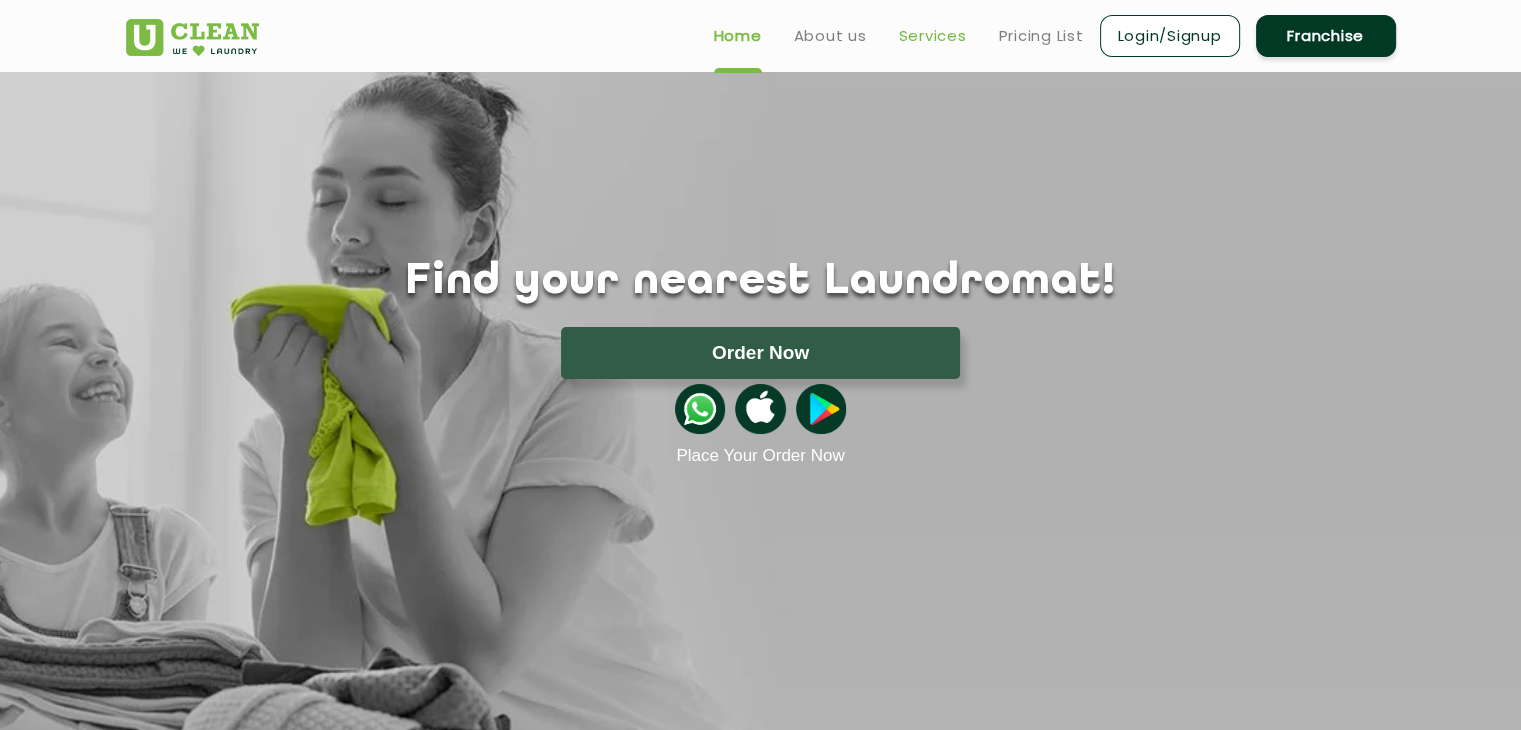 click on "Services" at bounding box center [933, 36] 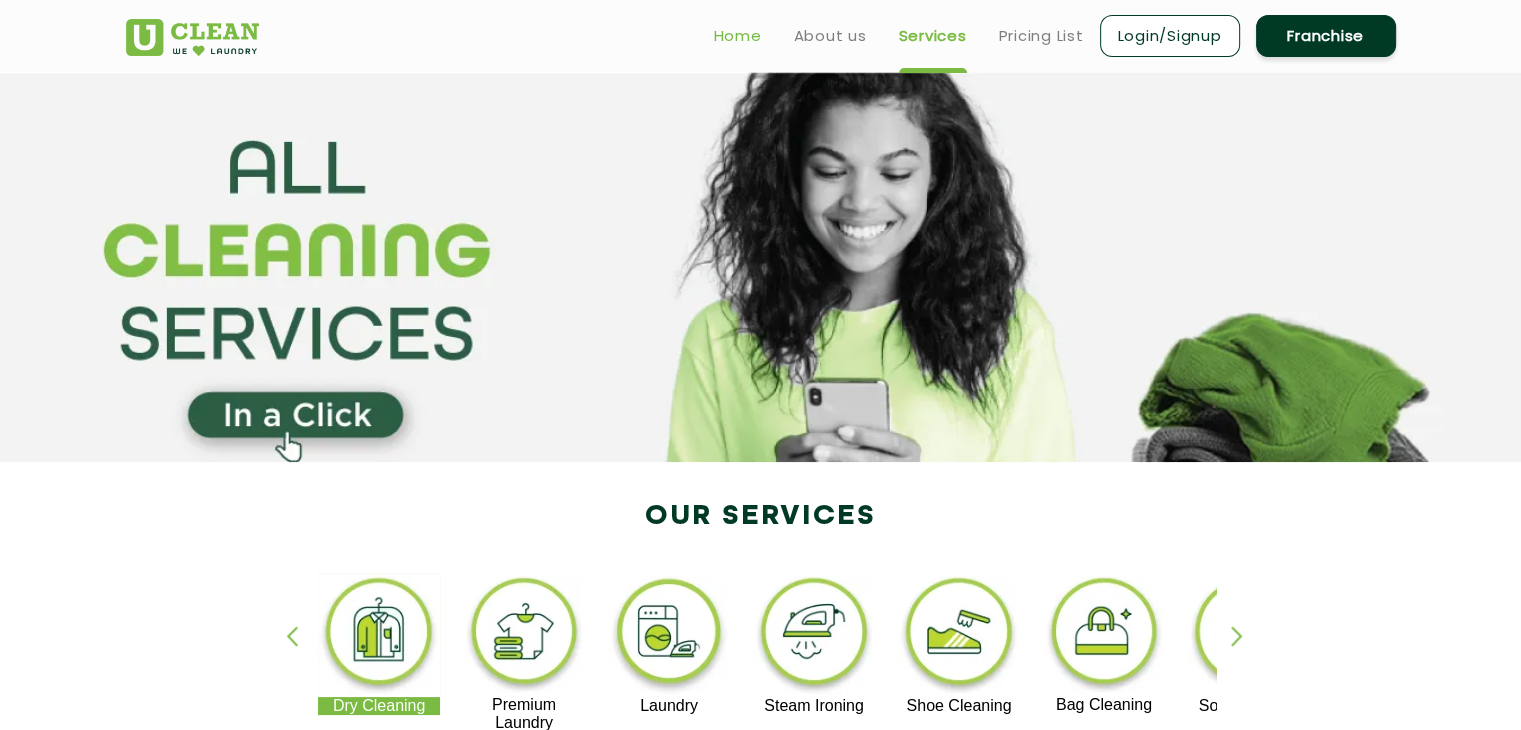 click on "Home" at bounding box center [738, 36] 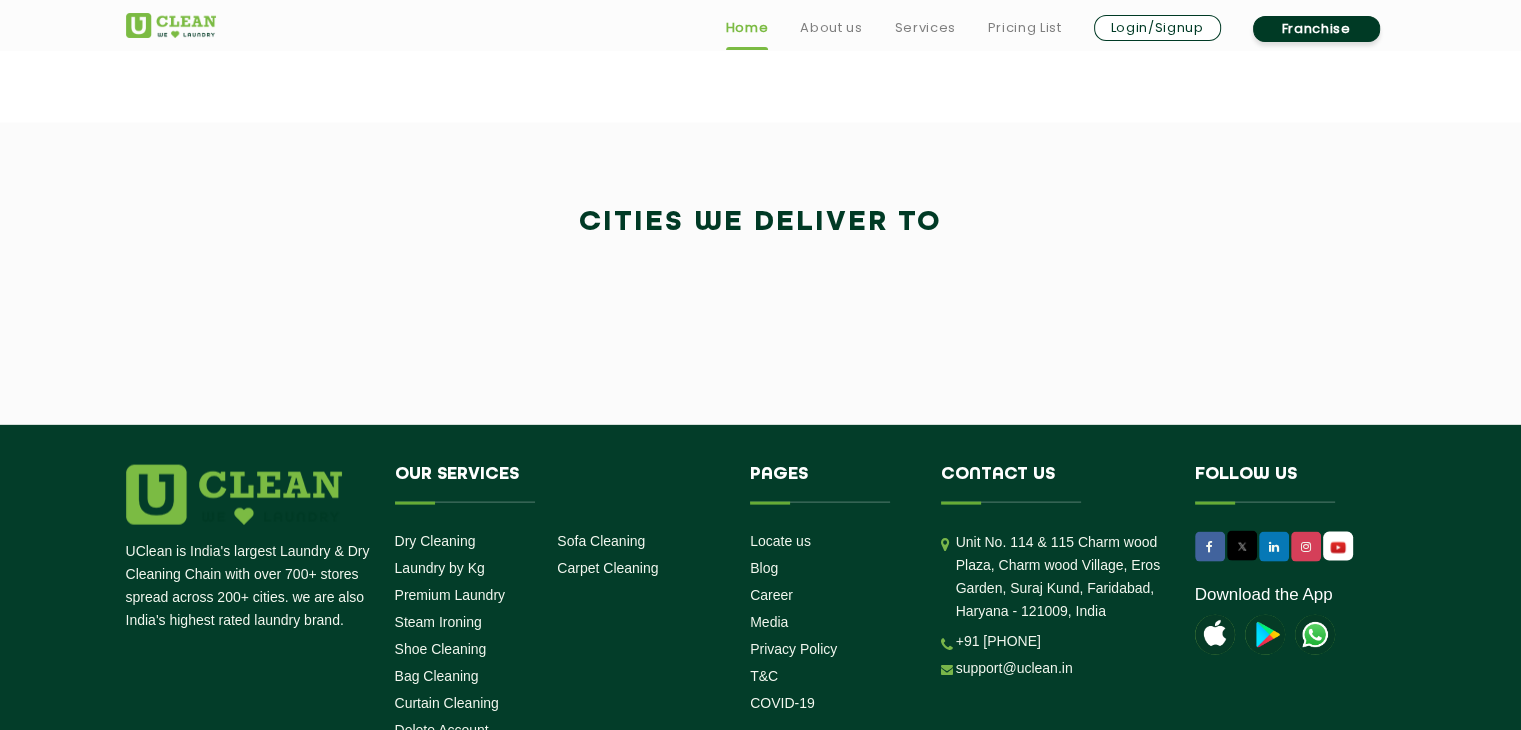 scroll, scrollTop: 4349, scrollLeft: 0, axis: vertical 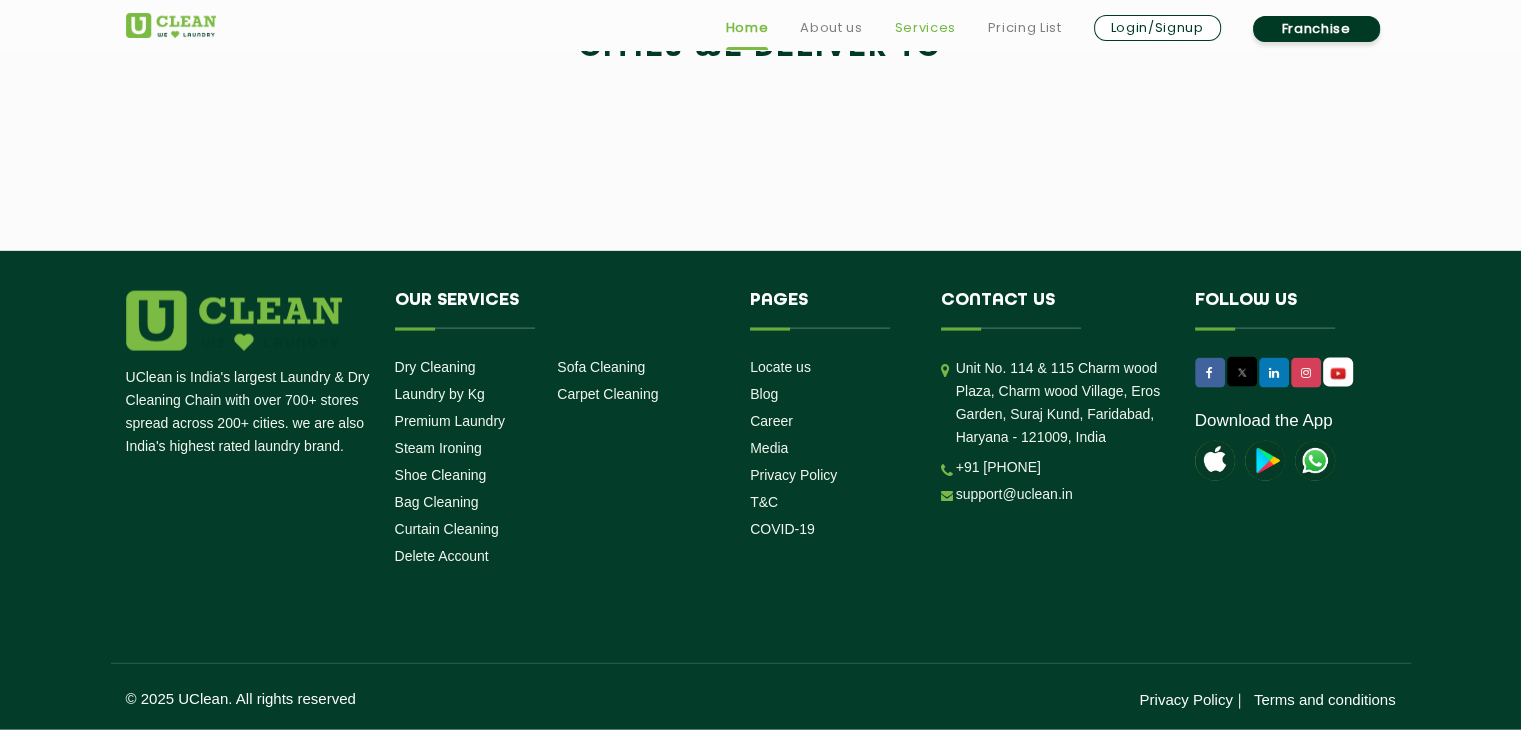 click on "Services" at bounding box center (924, 28) 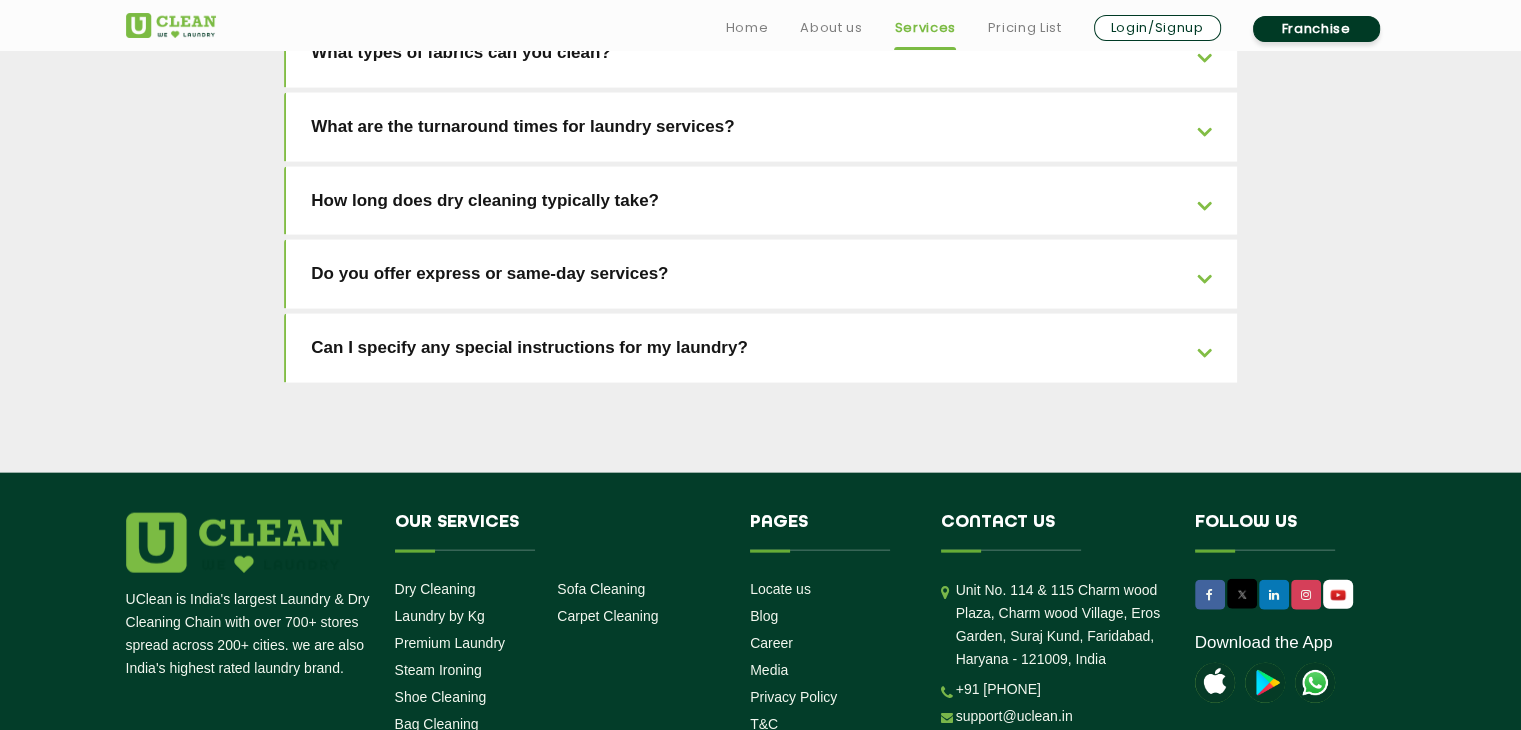 scroll, scrollTop: 4560, scrollLeft: 0, axis: vertical 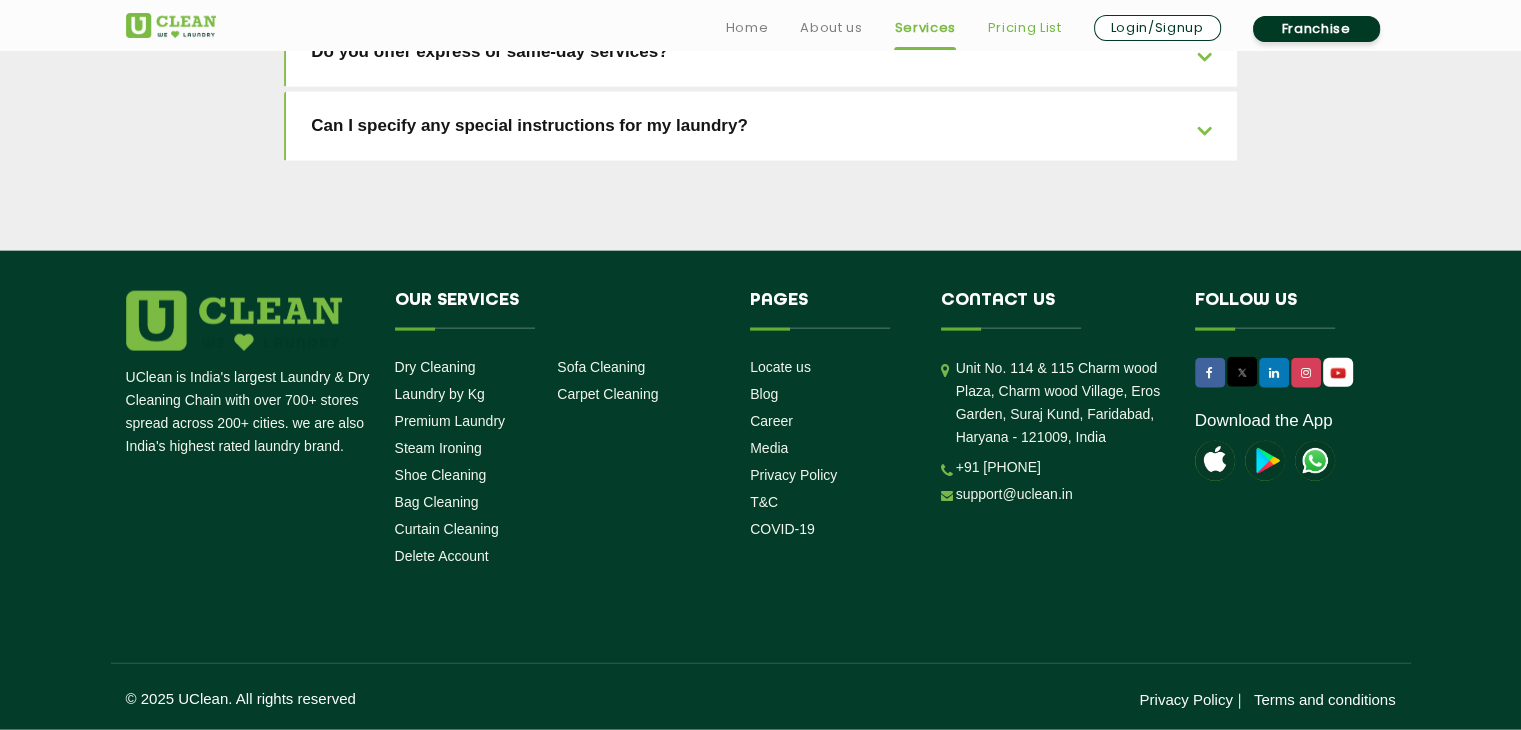 click on "Pricing List" at bounding box center (1025, 28) 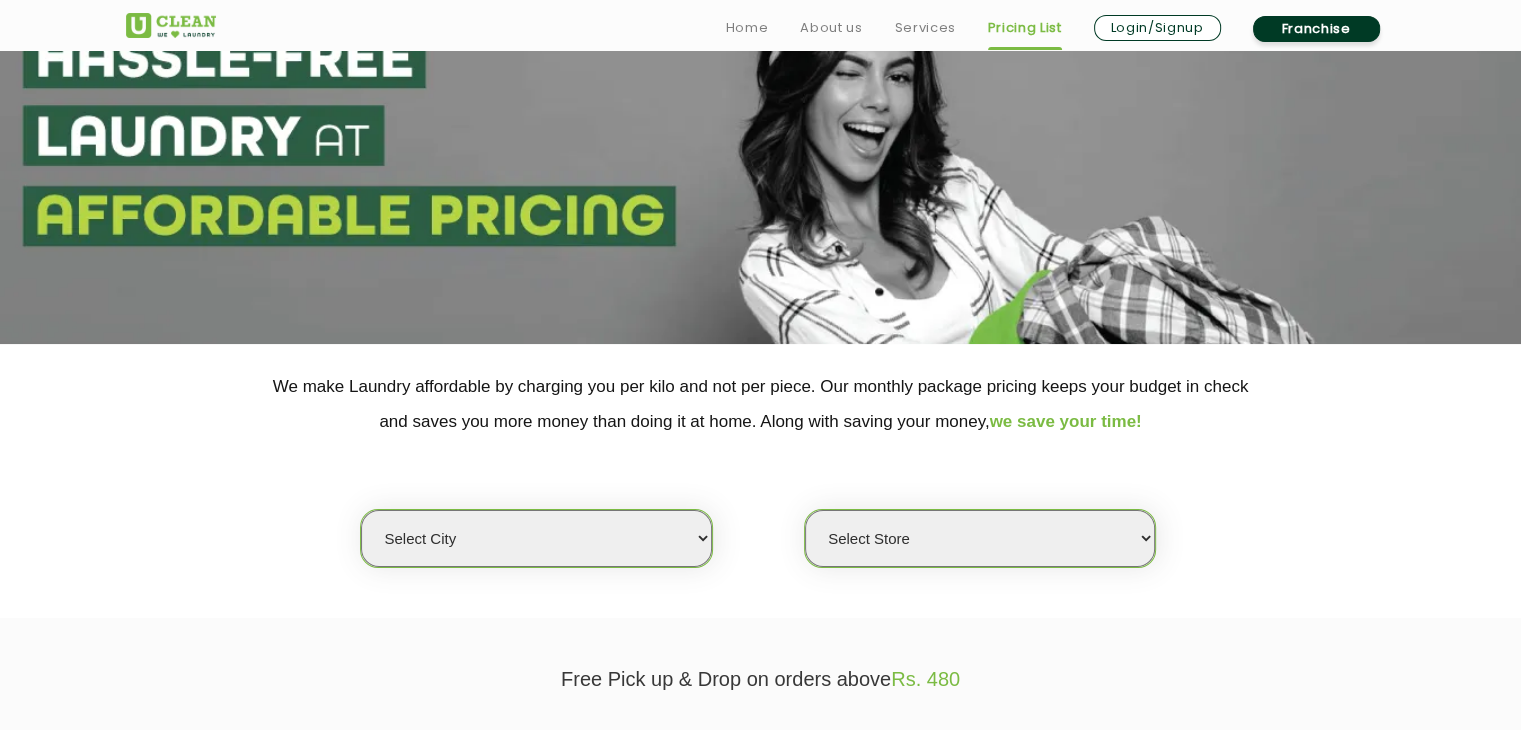 scroll, scrollTop: 200, scrollLeft: 0, axis: vertical 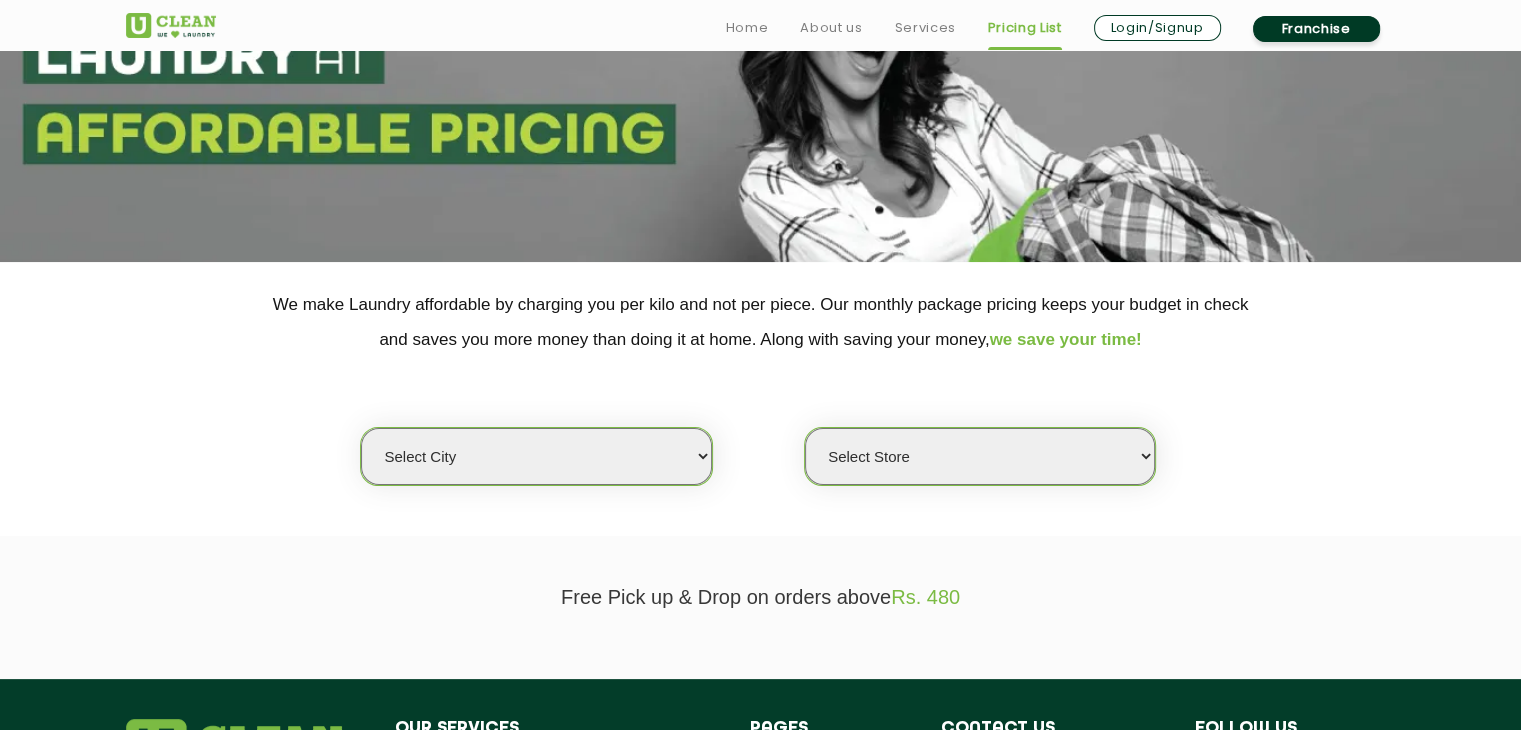 click on "Select city" at bounding box center (536, 456) 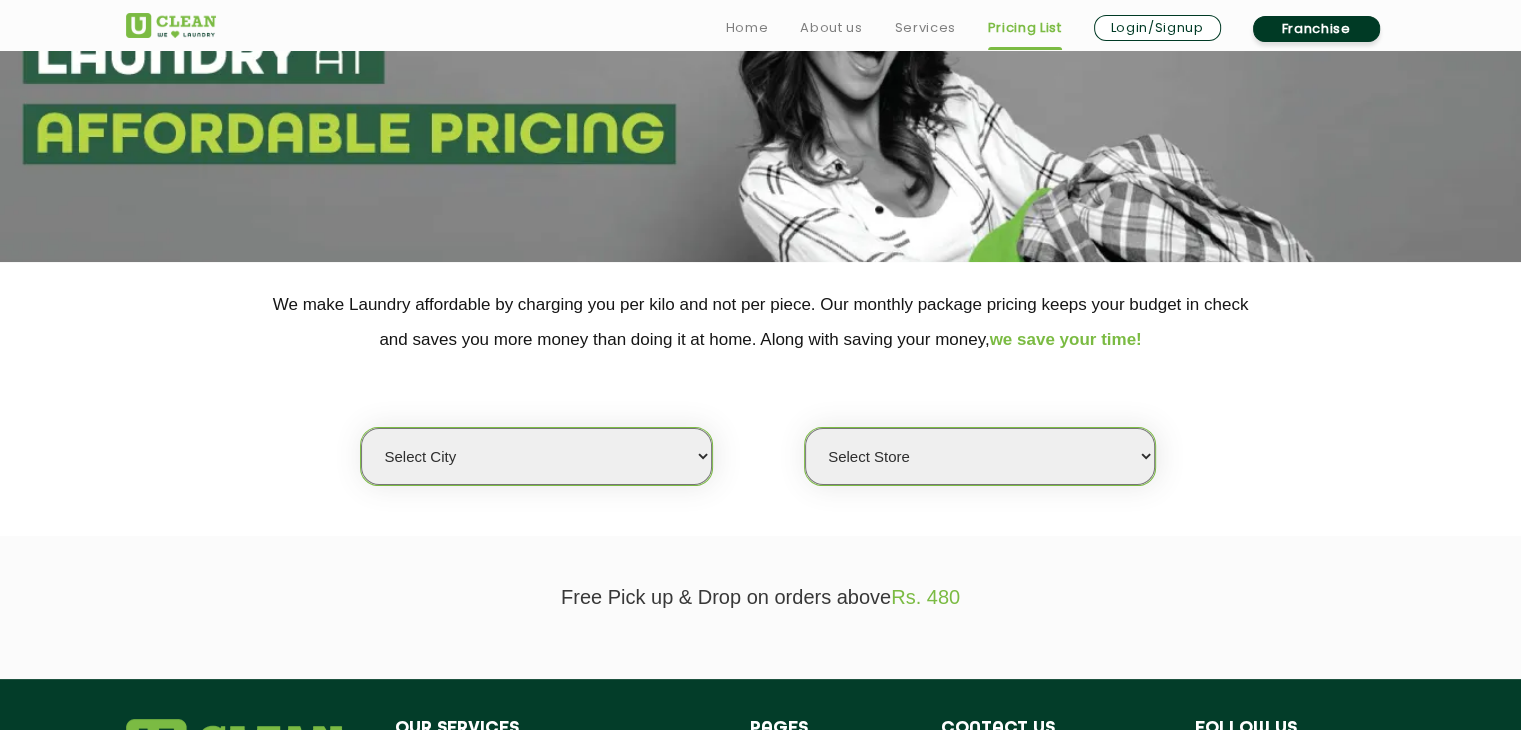 drag, startPoint x: 823, startPoint y: 481, endPoint x: 844, endPoint y: 473, distance: 22.472204 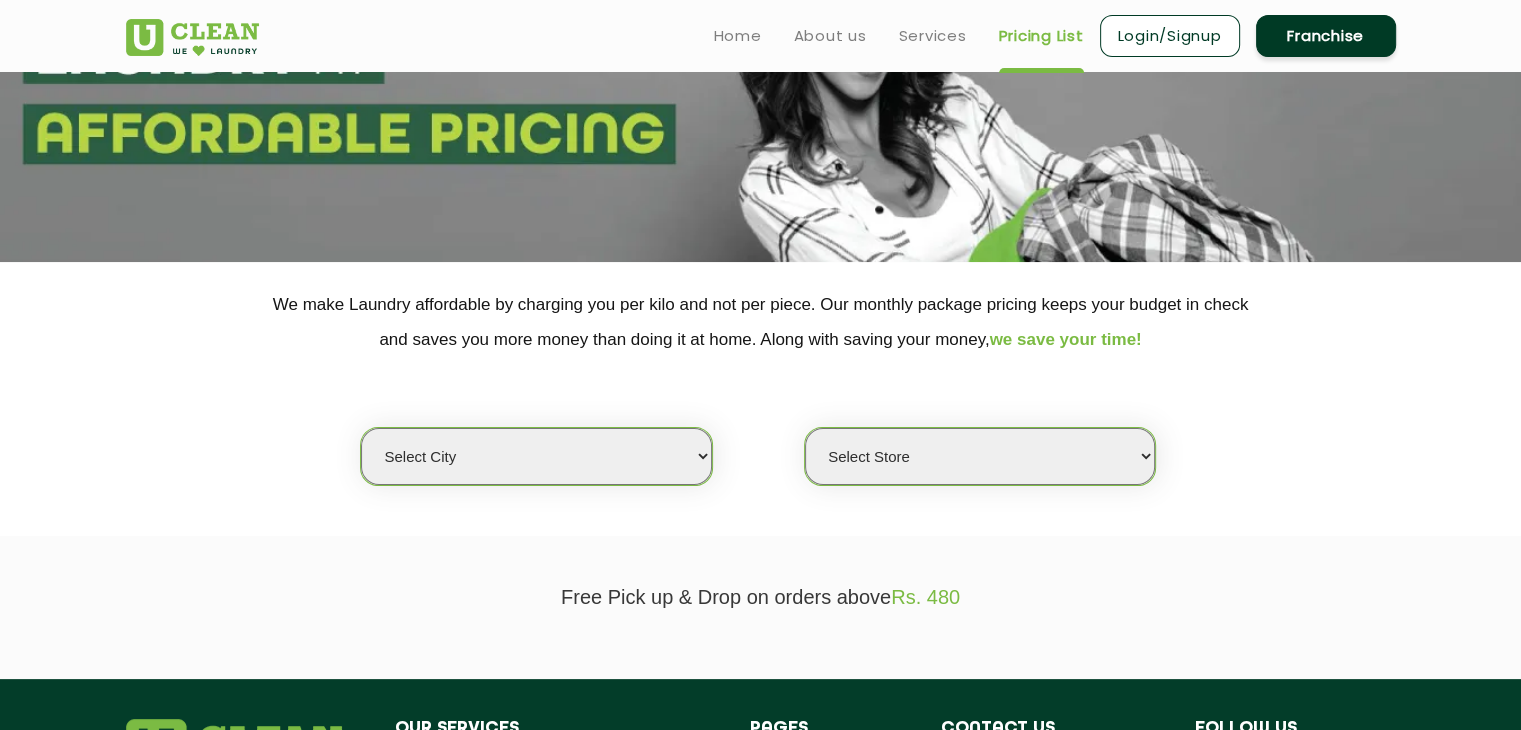 scroll, scrollTop: 0, scrollLeft: 0, axis: both 